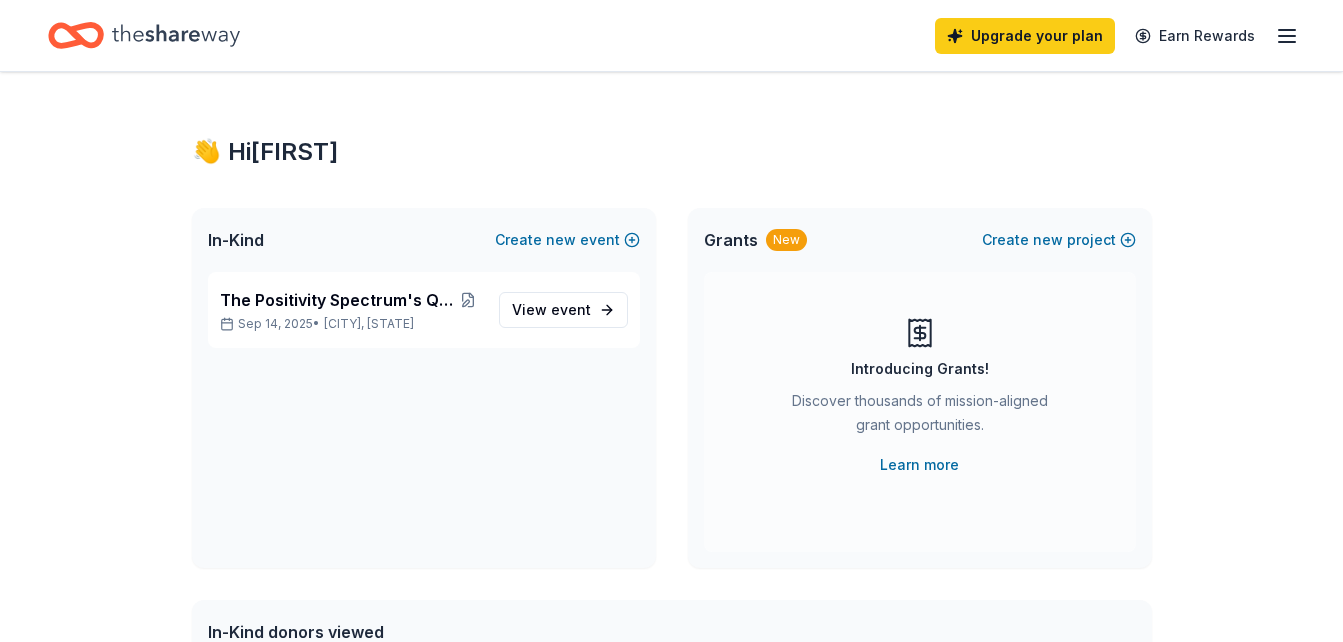 scroll, scrollTop: 0, scrollLeft: 0, axis: both 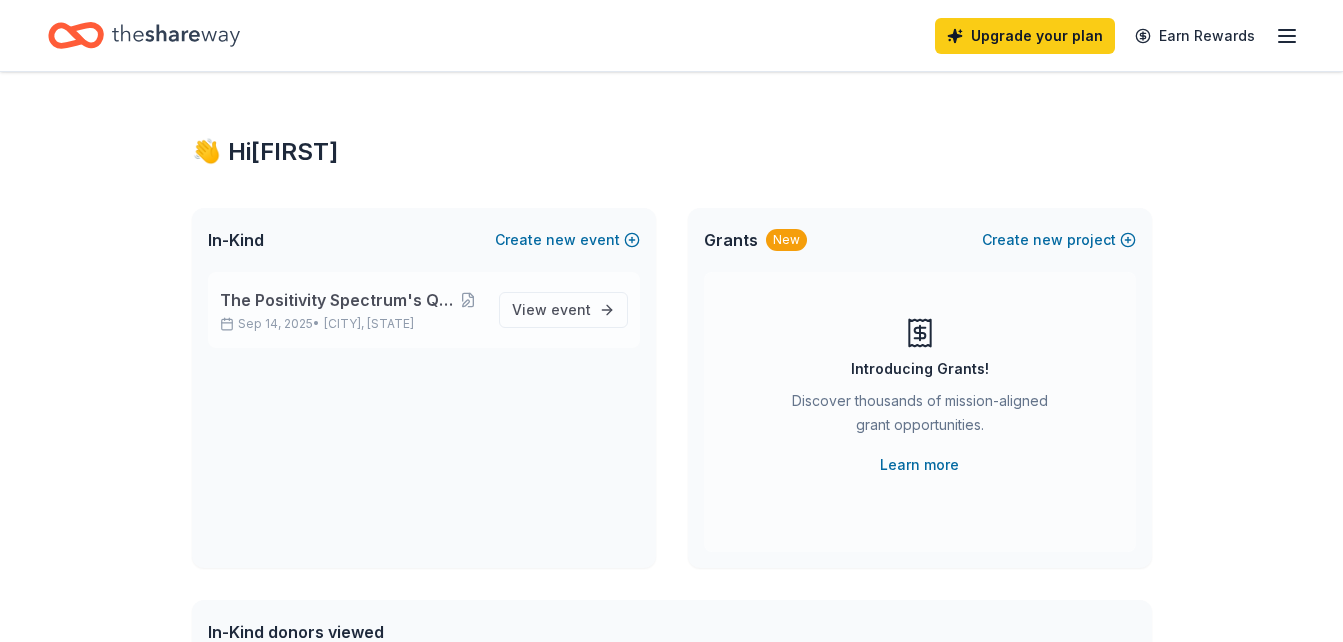 click on "[DATE]  •  [CITY], [STATE]" at bounding box center (351, 324) 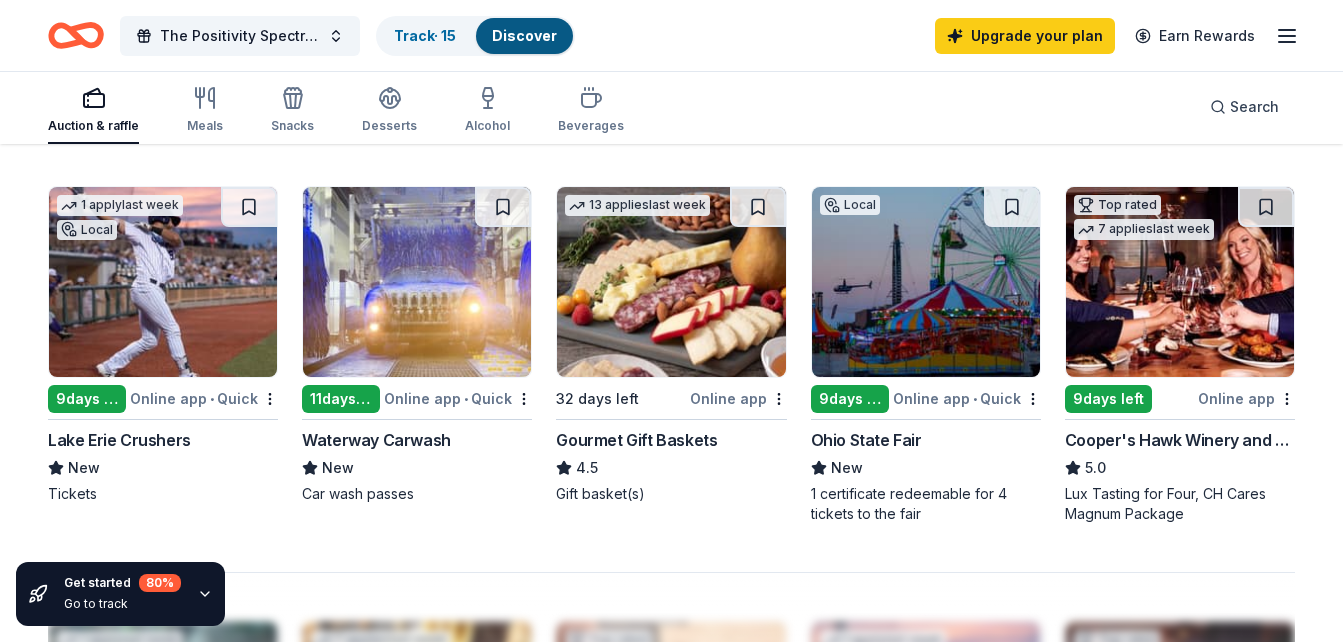 scroll, scrollTop: 1299, scrollLeft: 0, axis: vertical 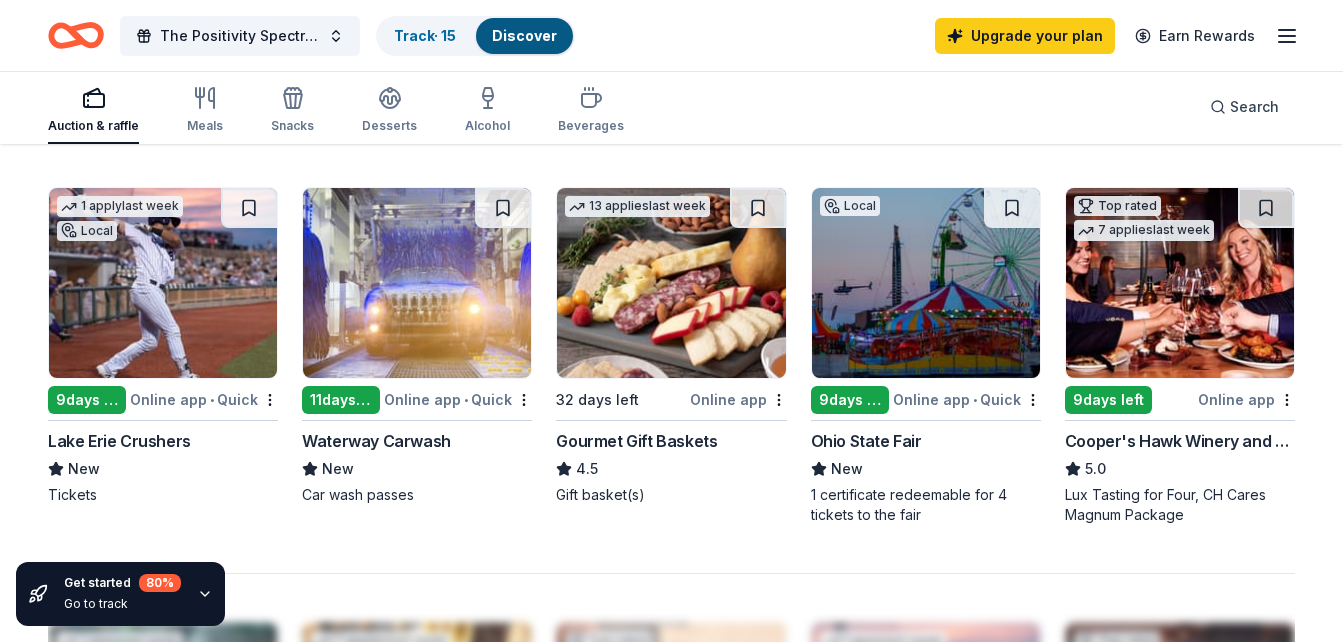 click at bounding box center [163, 283] 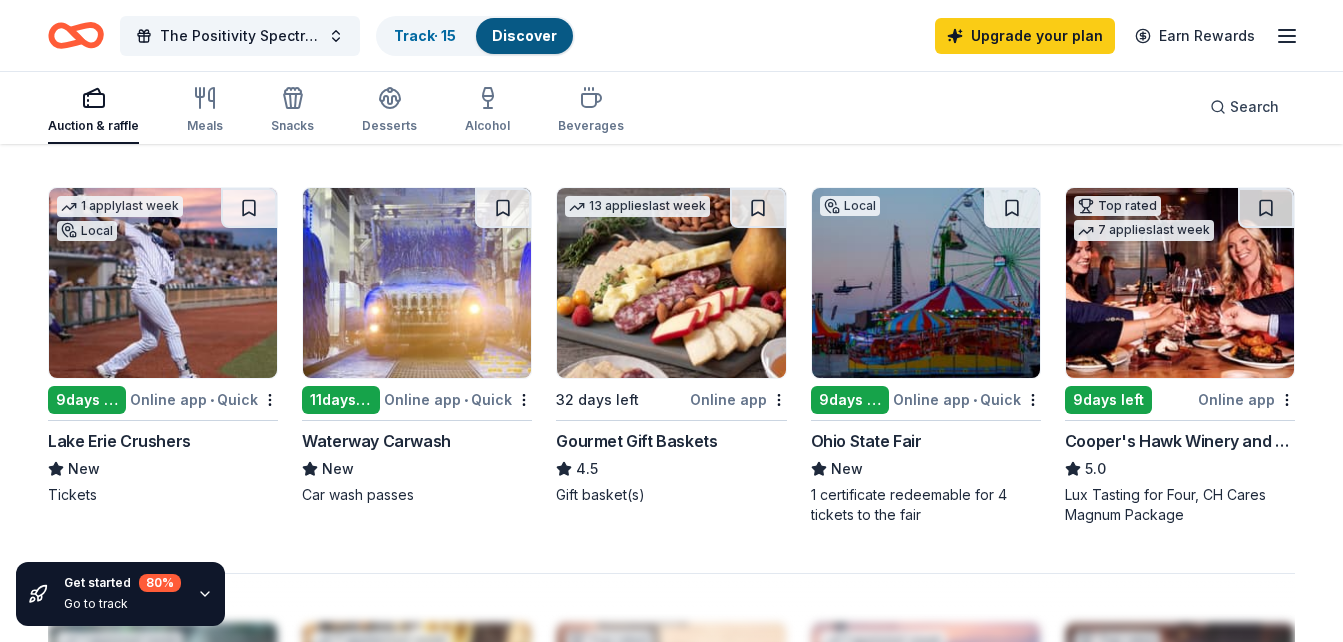 click on "Online app" at bounding box center [1246, 399] 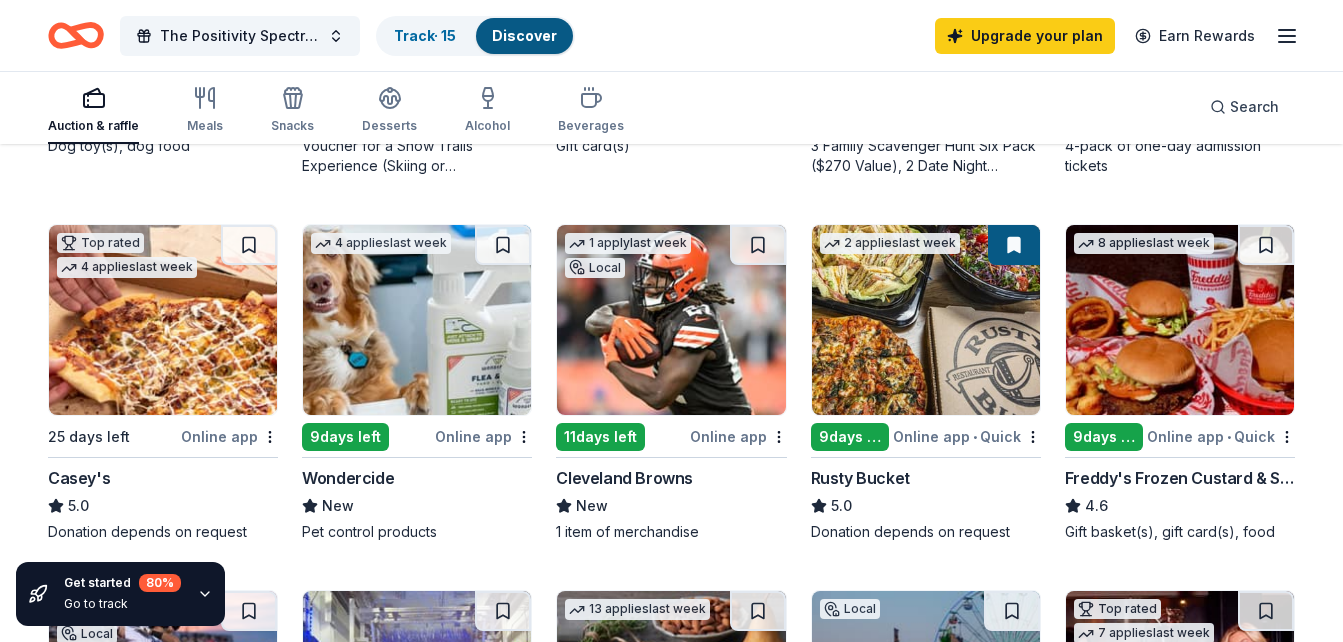 scroll, scrollTop: 947, scrollLeft: 0, axis: vertical 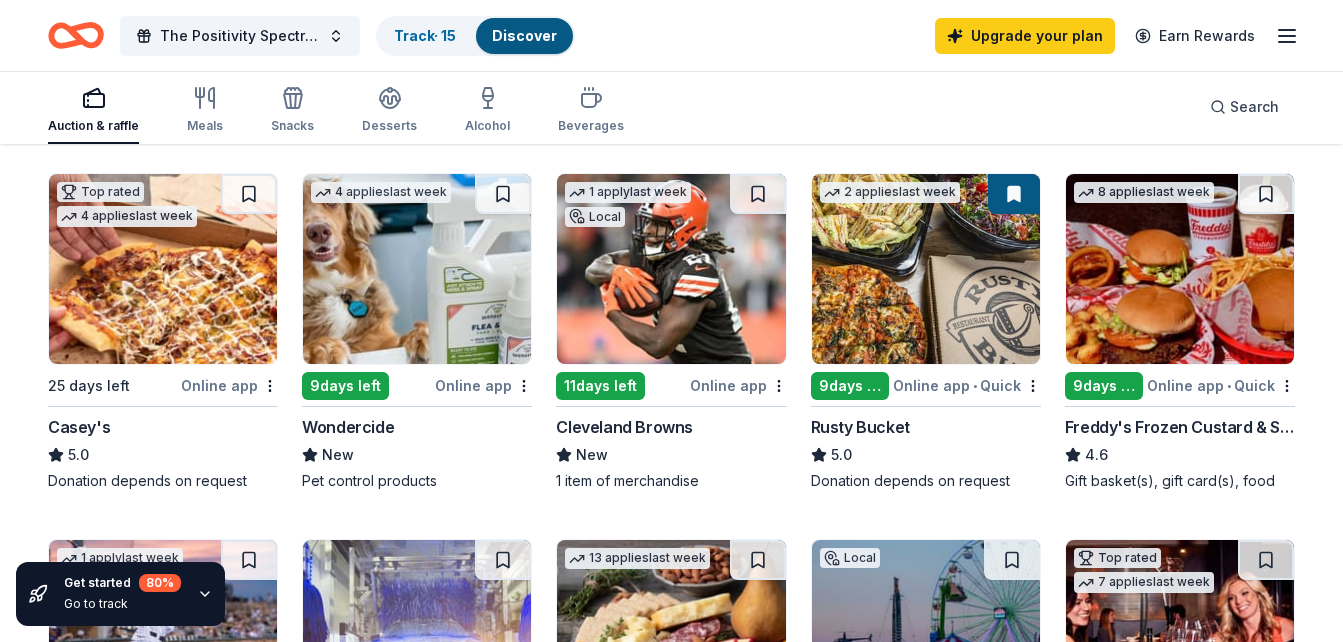 click at bounding box center [1180, 269] 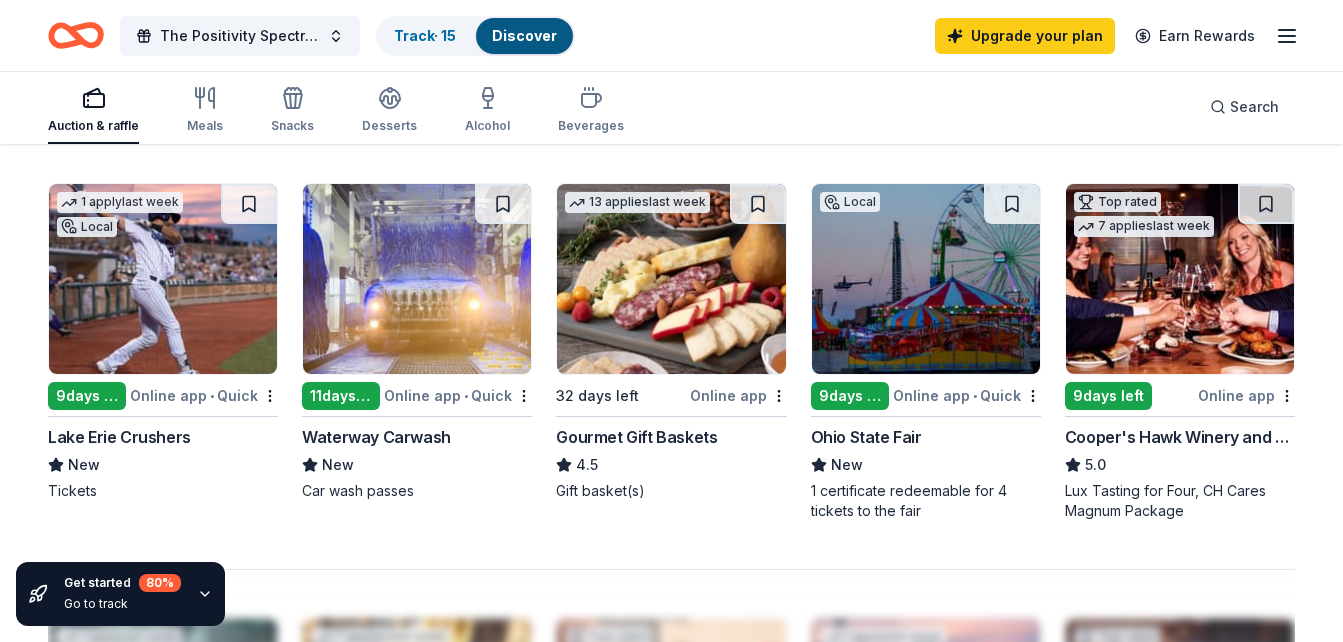 scroll, scrollTop: 1281, scrollLeft: 0, axis: vertical 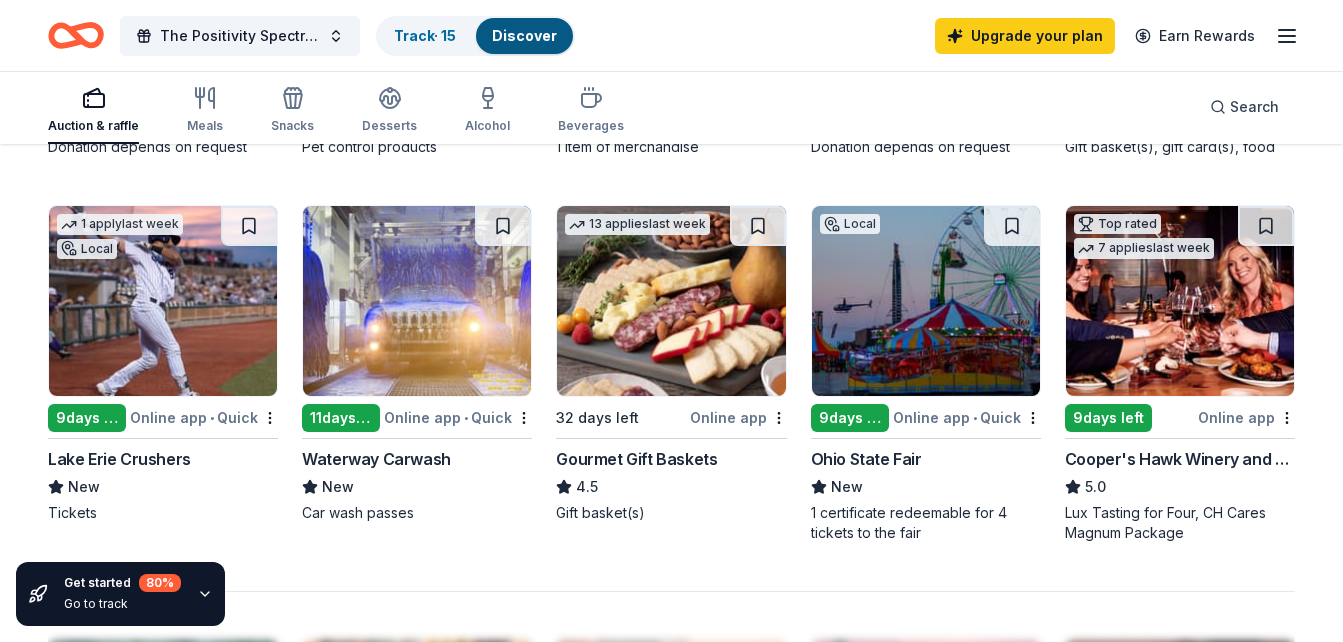click at bounding box center (417, 301) 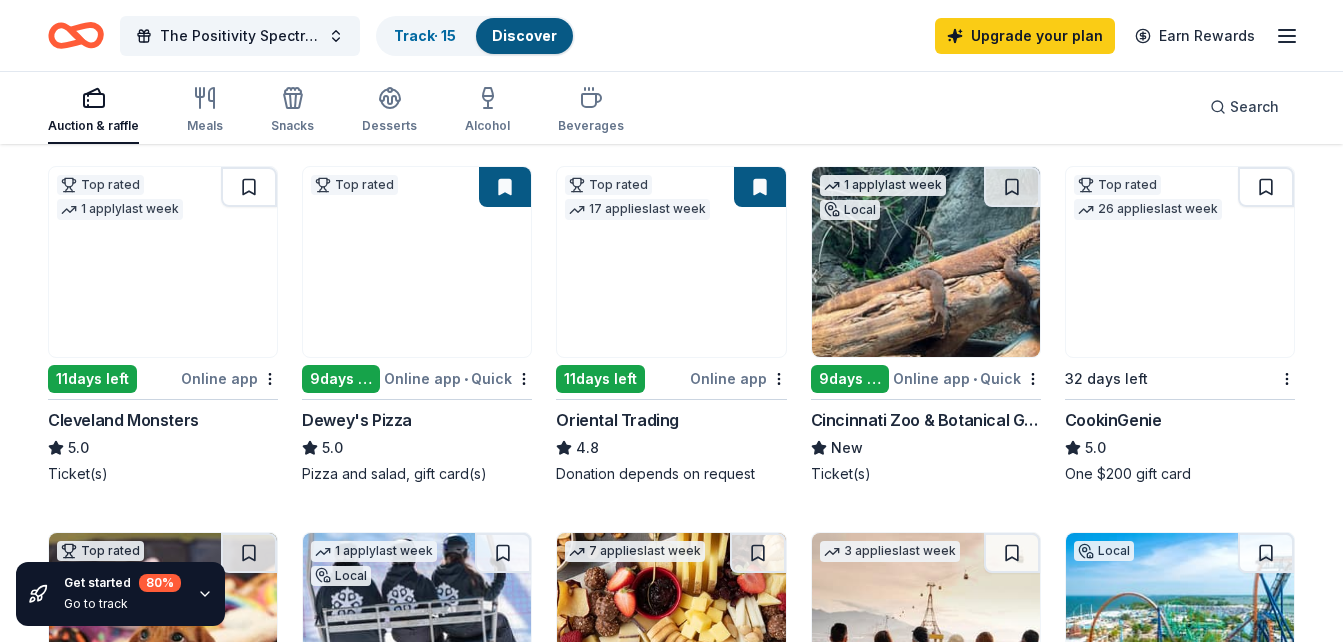 scroll, scrollTop: 0, scrollLeft: 0, axis: both 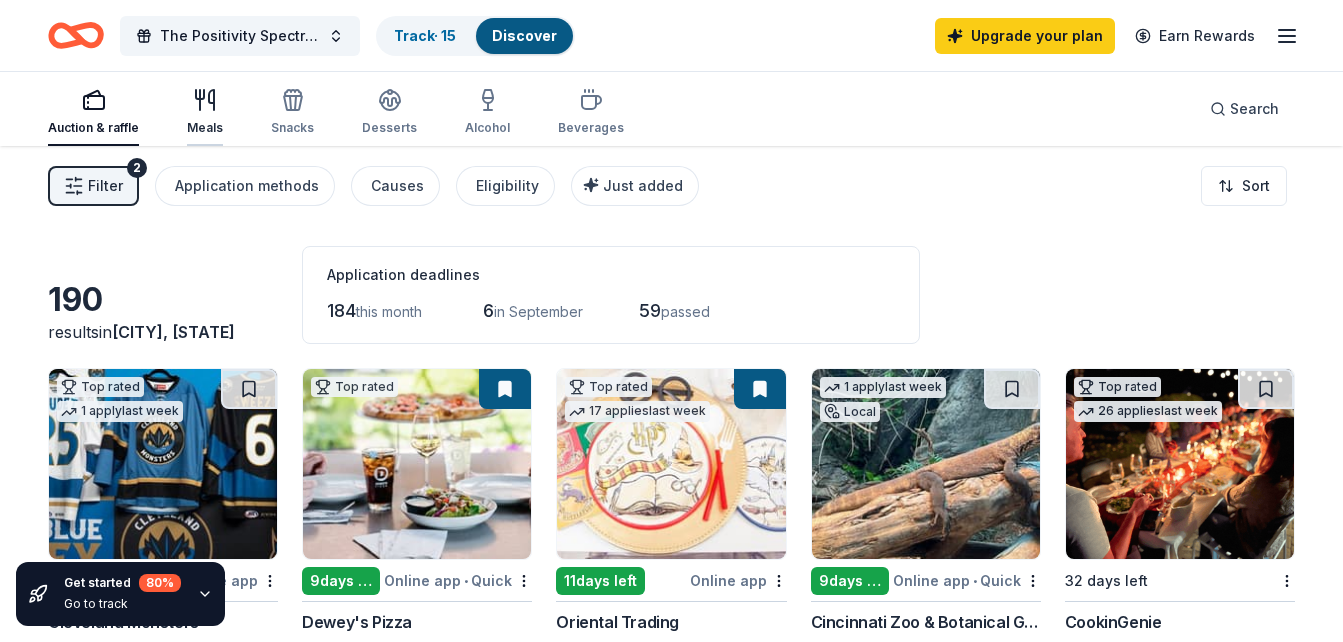 click 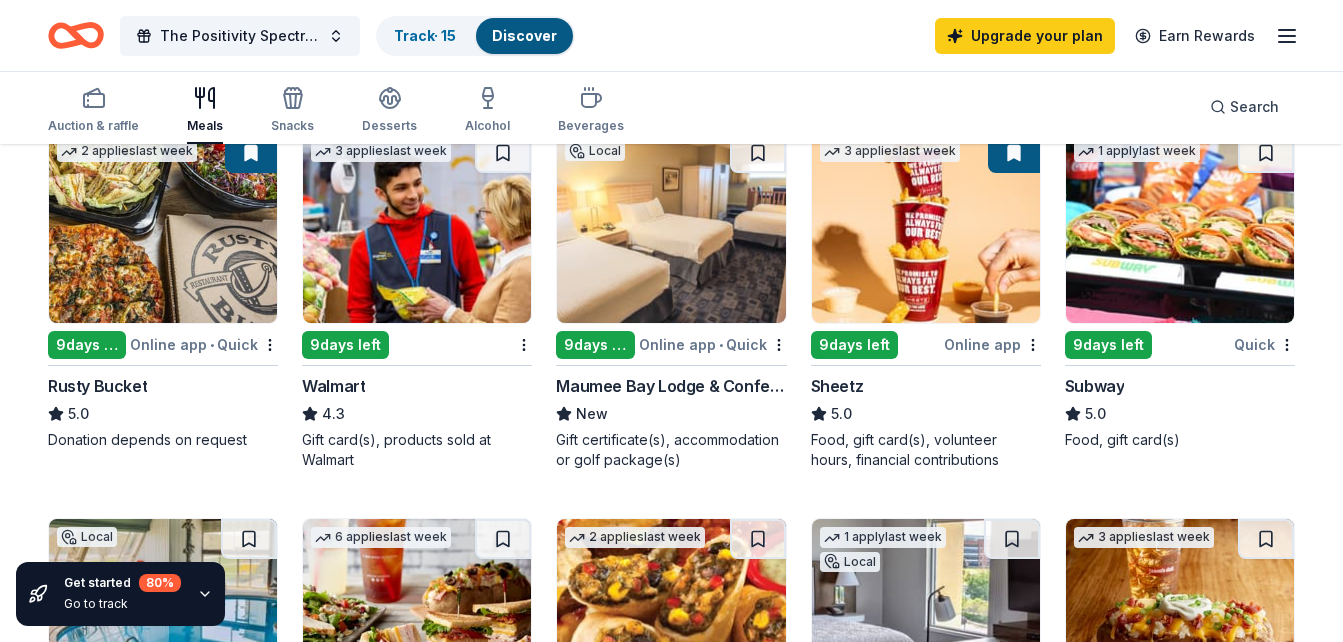 scroll, scrollTop: 988, scrollLeft: 0, axis: vertical 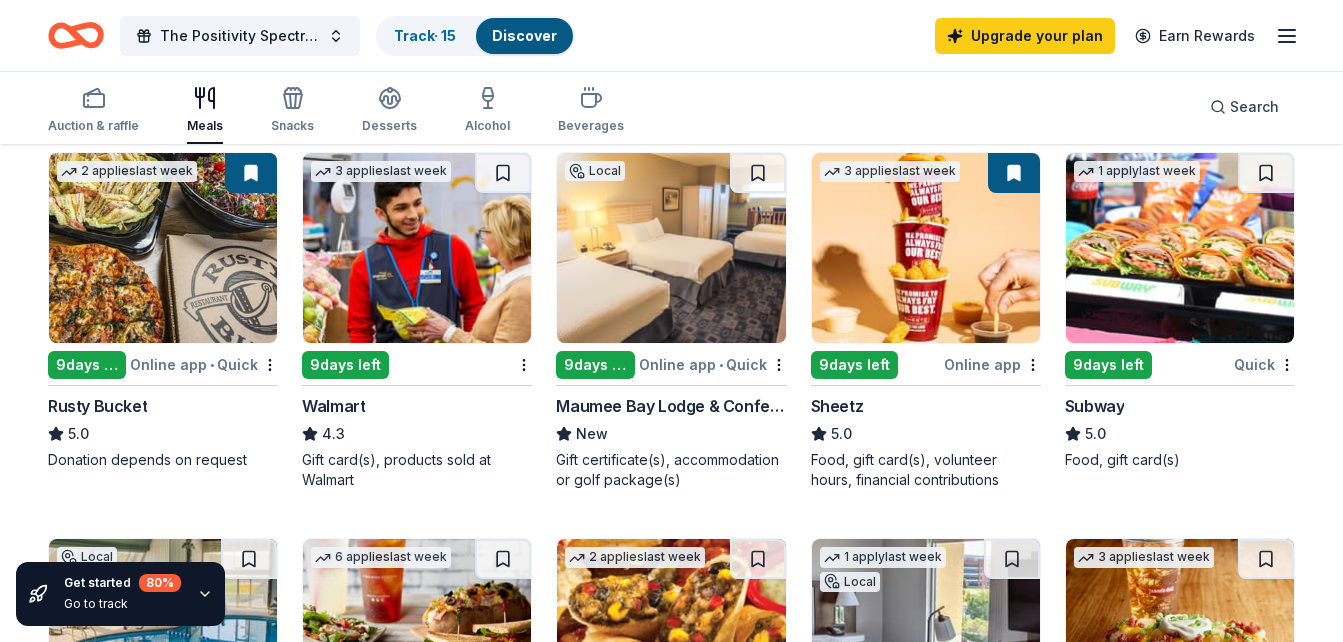 click at bounding box center [926, 248] 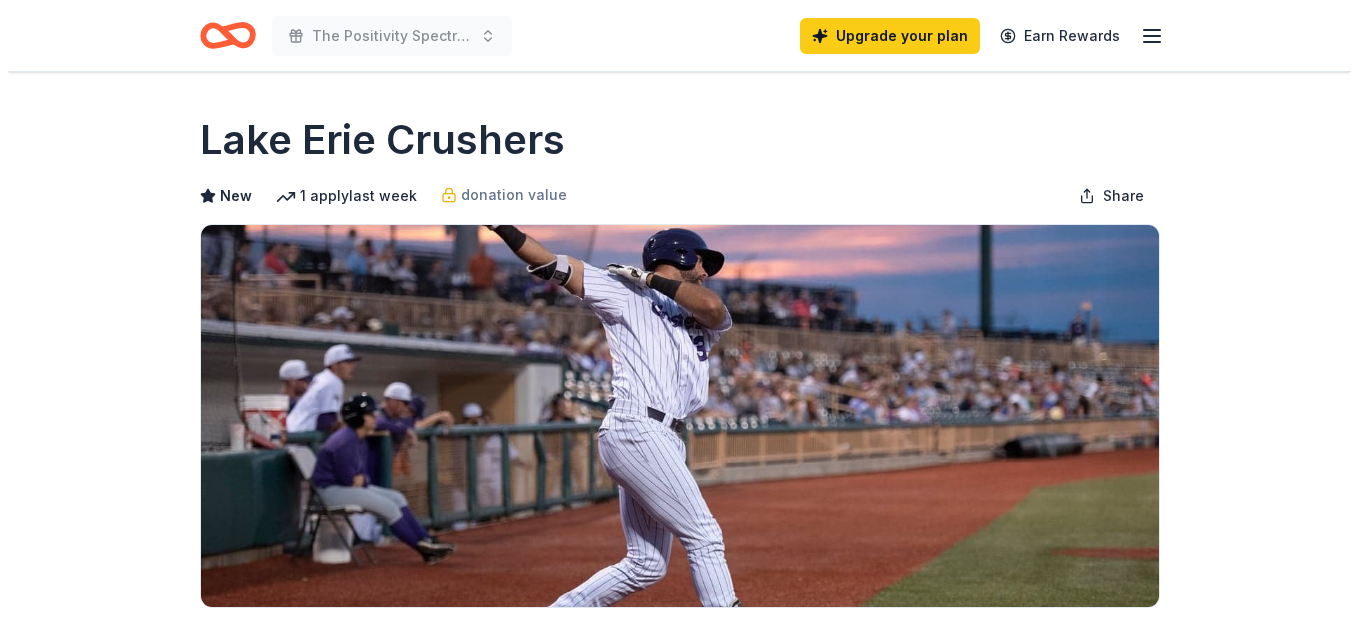 scroll, scrollTop: 344, scrollLeft: 0, axis: vertical 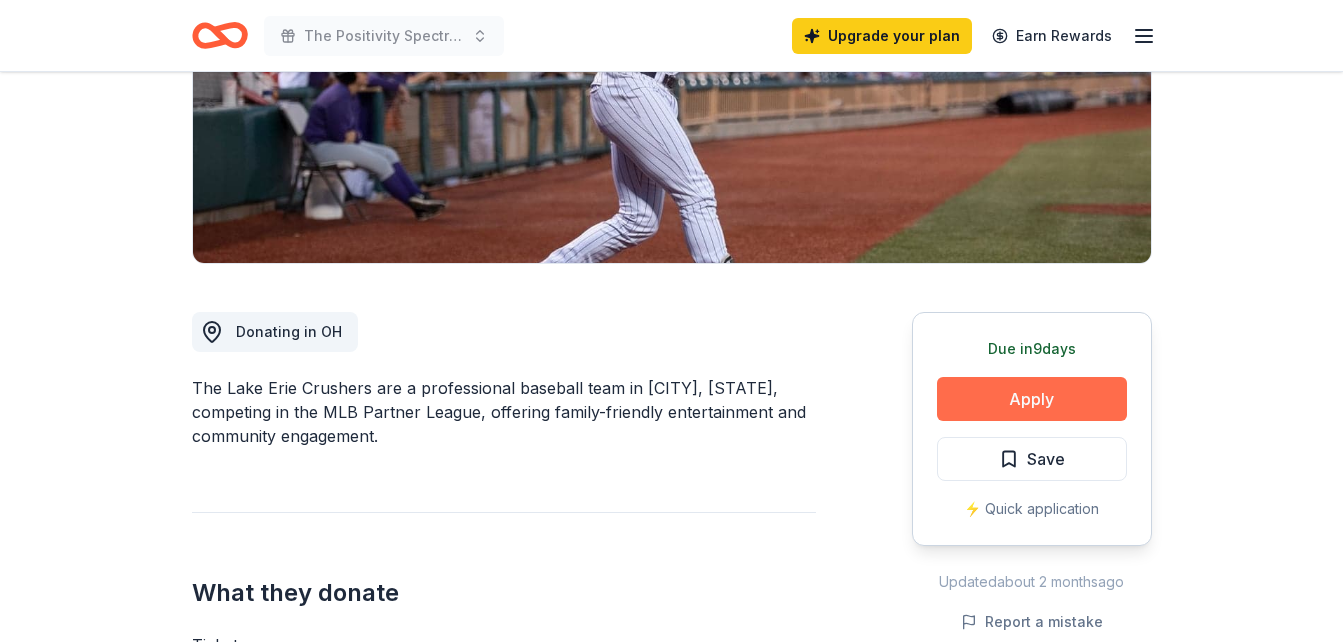 click on "Apply" at bounding box center [1032, 399] 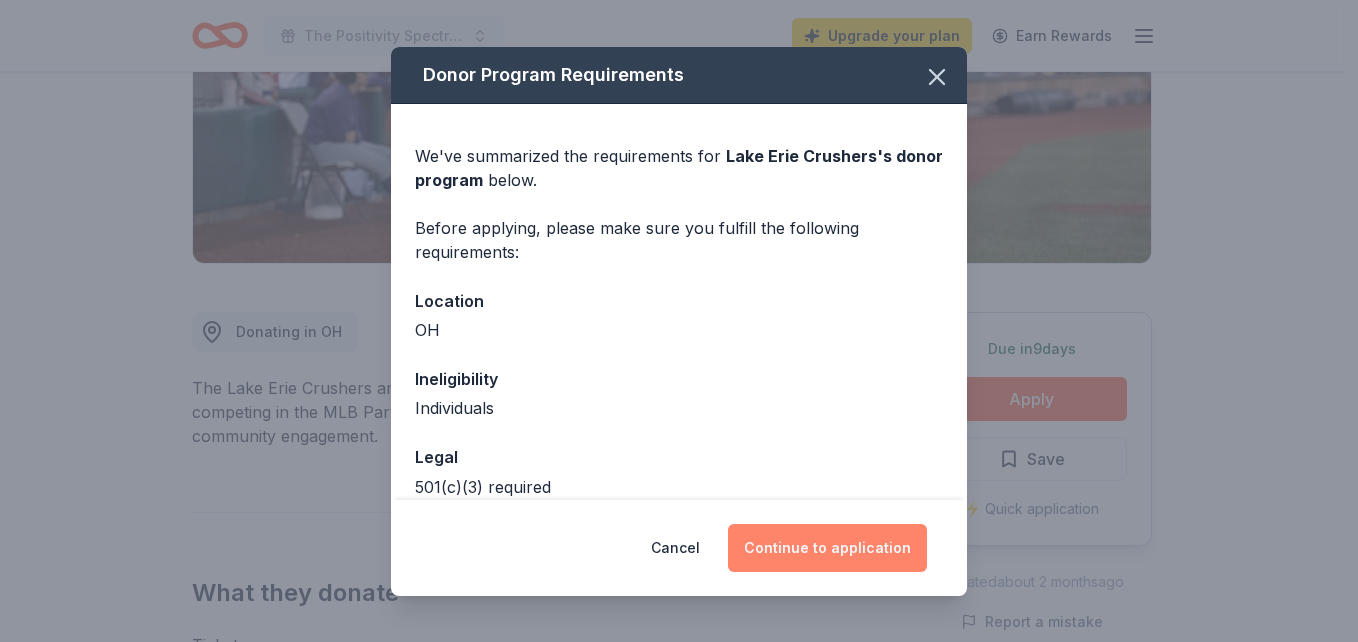 click on "Continue to application" at bounding box center [827, 548] 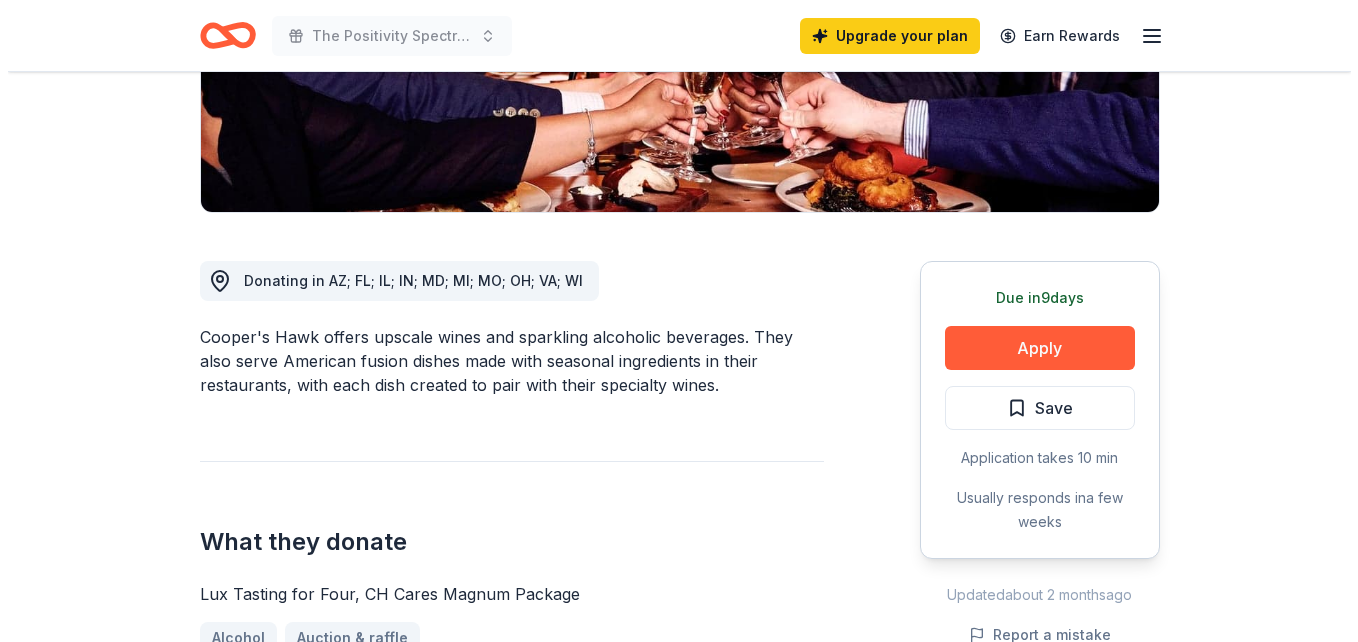 scroll, scrollTop: 397, scrollLeft: 0, axis: vertical 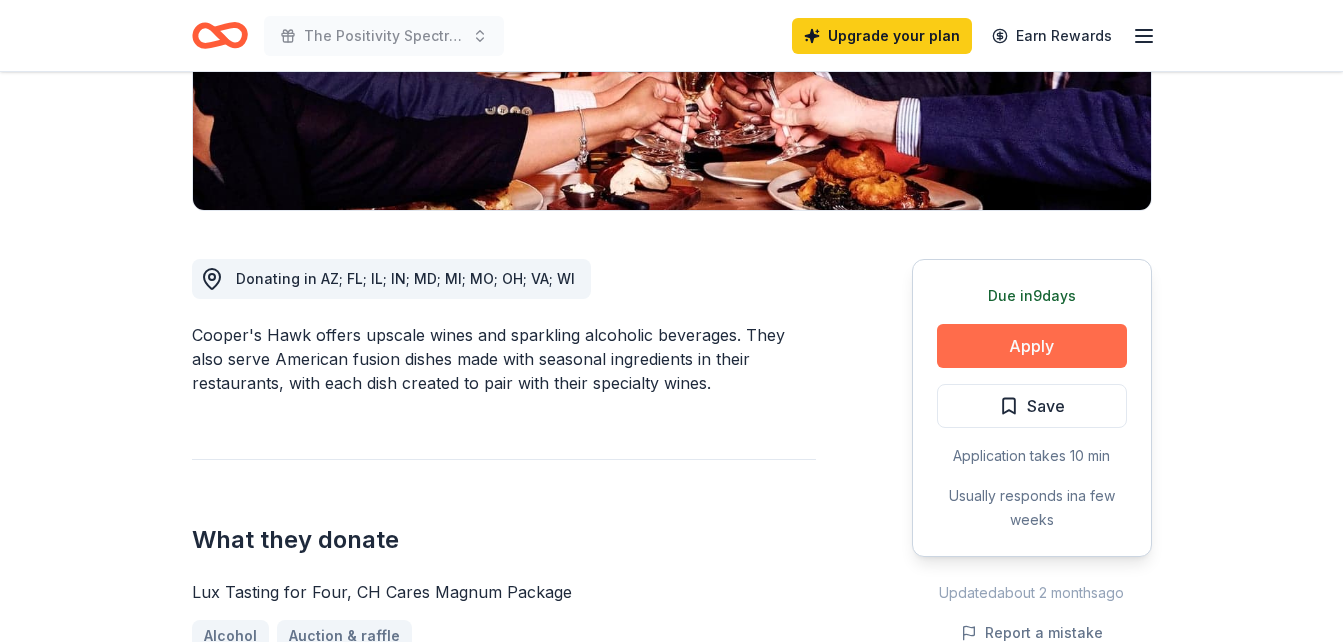 click on "Apply" at bounding box center [1032, 346] 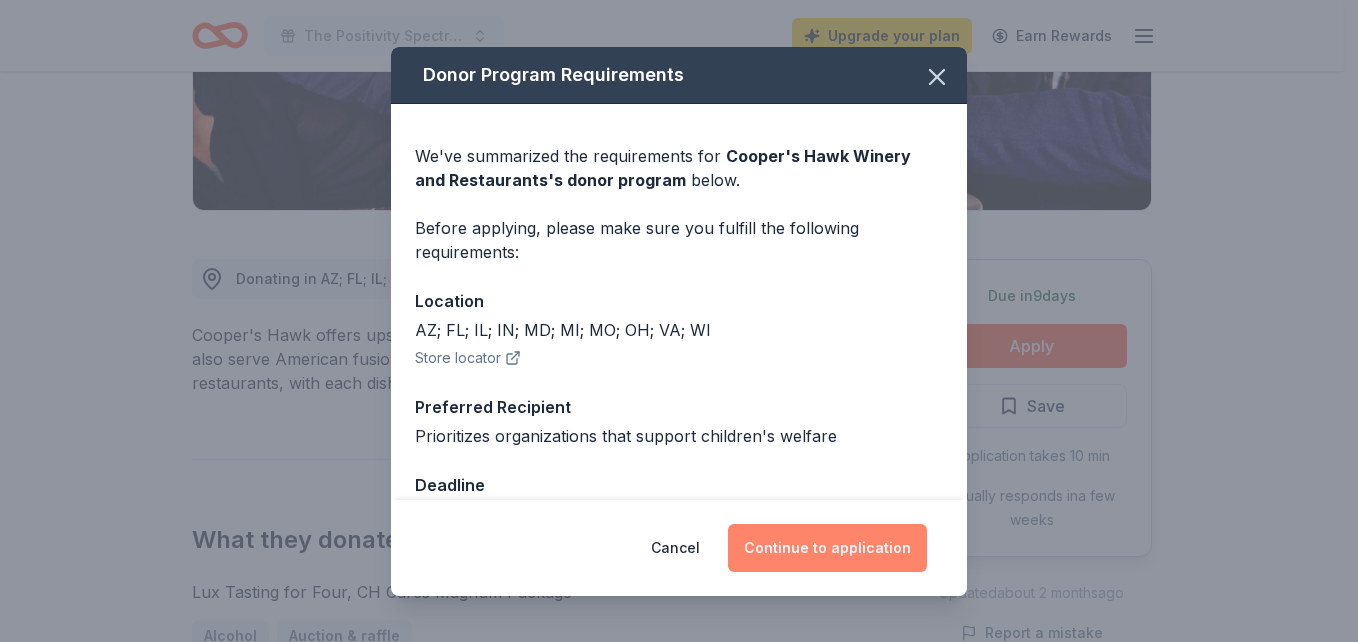 click on "Continue to application" at bounding box center (827, 548) 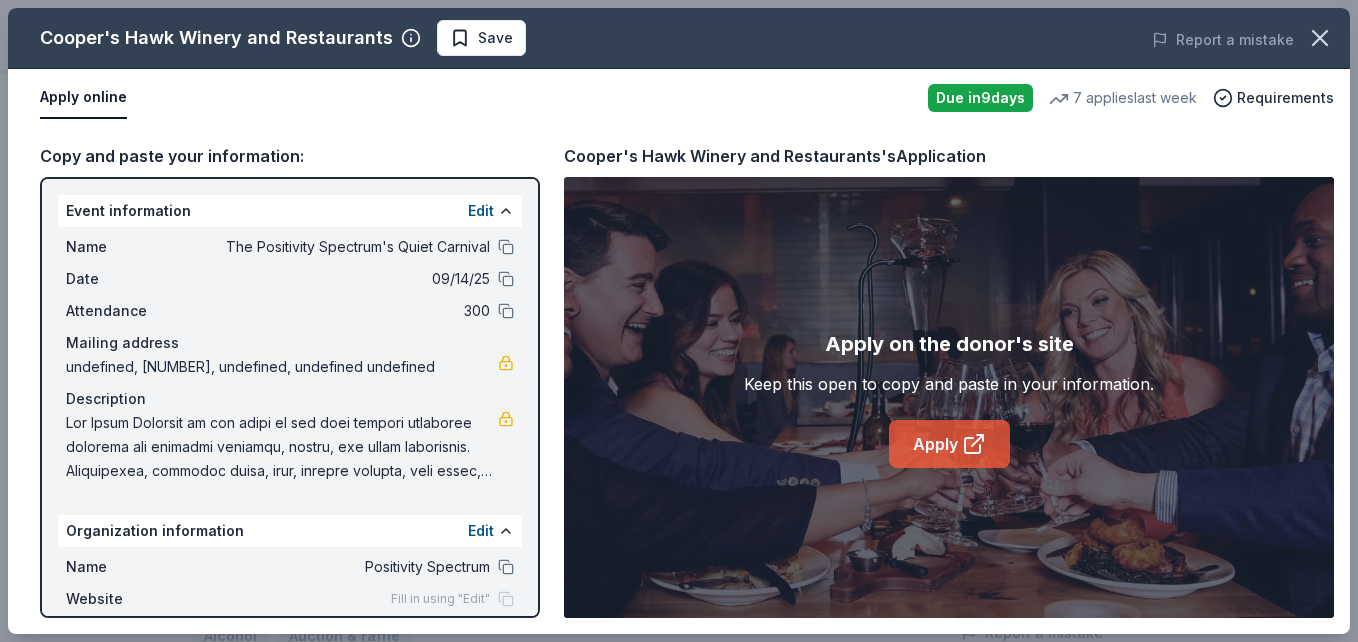 click on "Apply" at bounding box center [949, 444] 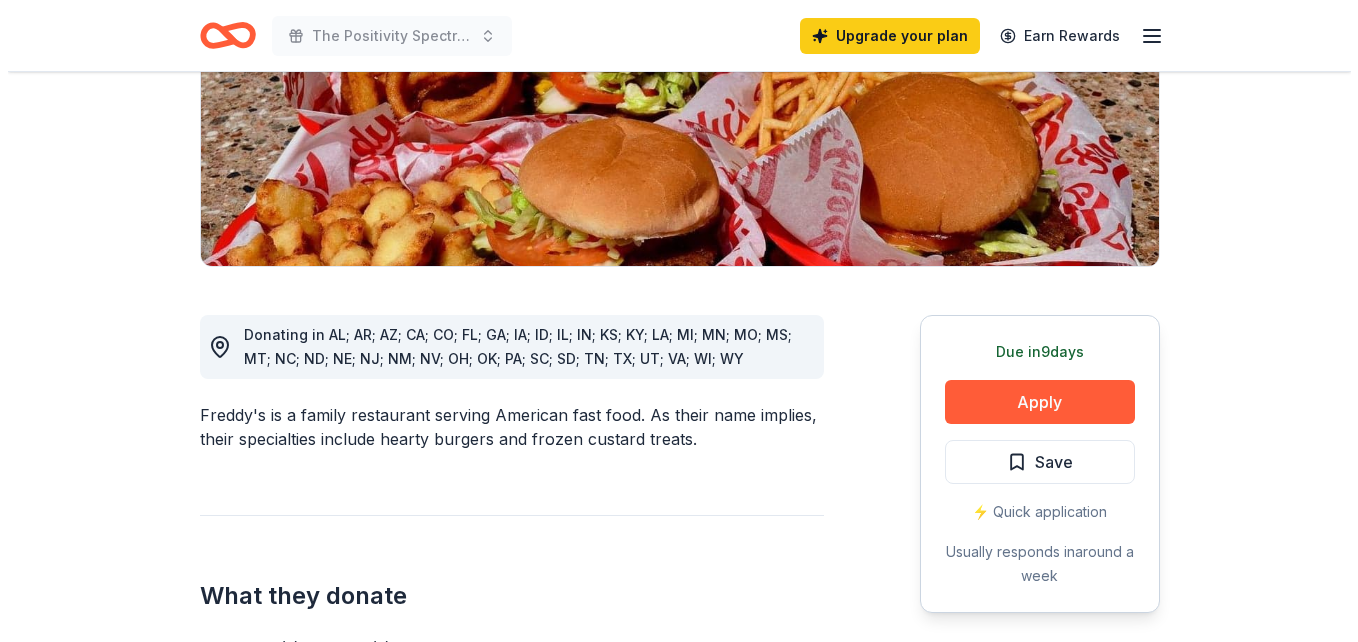 scroll, scrollTop: 343, scrollLeft: 0, axis: vertical 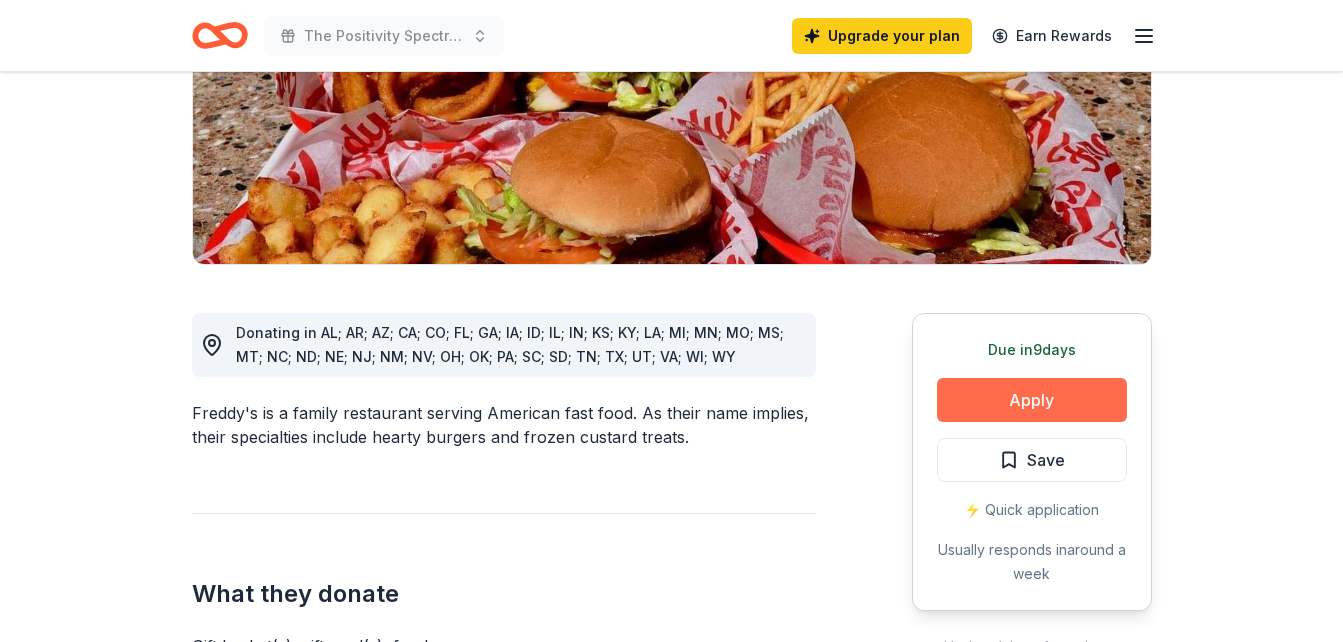 click on "Apply" at bounding box center [1032, 400] 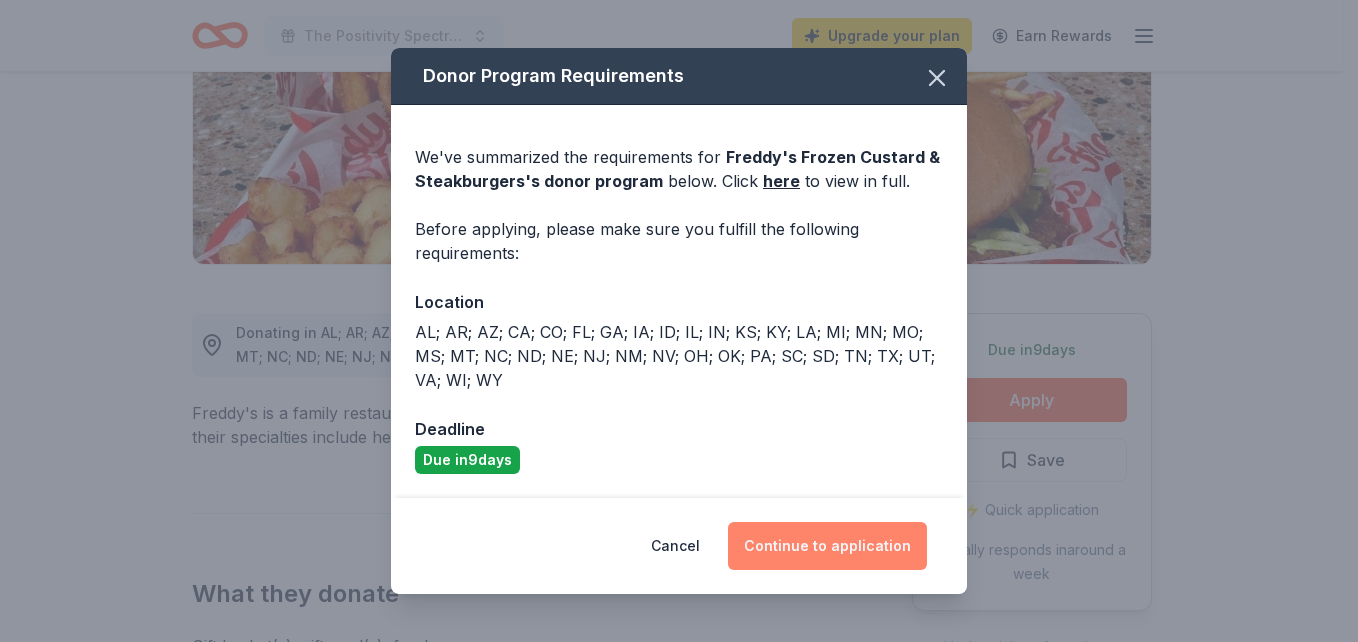 click on "Continue to application" at bounding box center [827, 546] 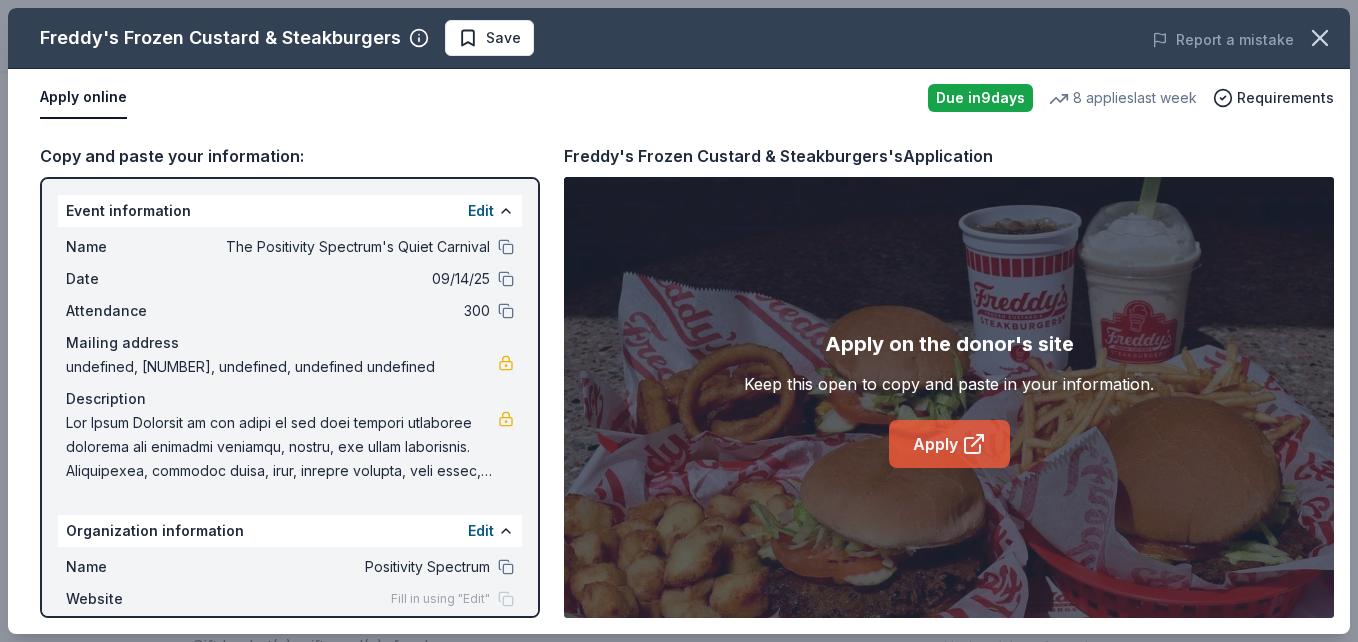 click on "Apply" at bounding box center [949, 444] 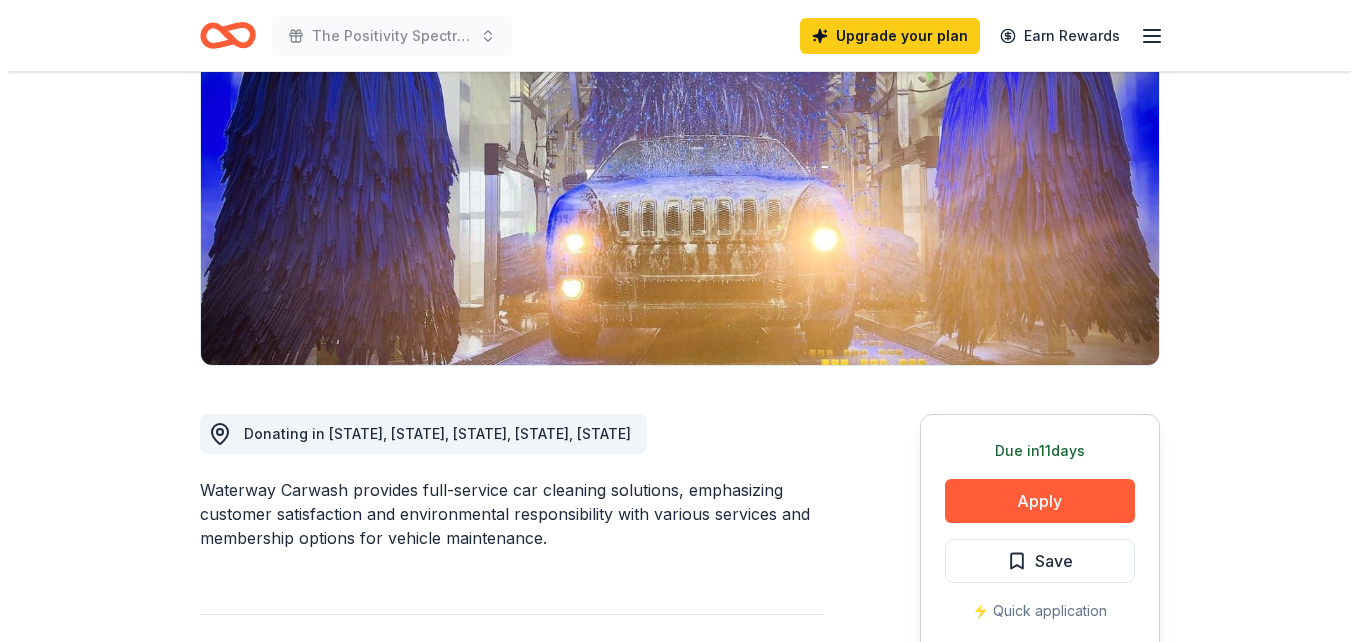 scroll, scrollTop: 243, scrollLeft: 0, axis: vertical 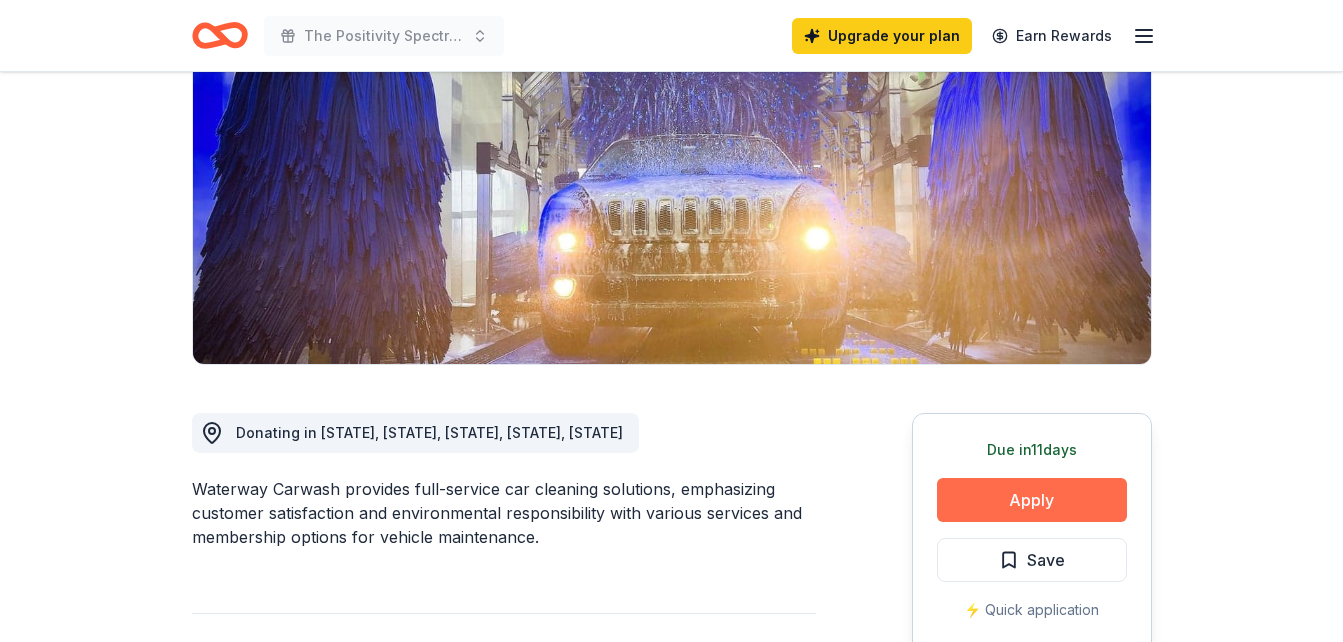 click on "Apply" at bounding box center (1032, 500) 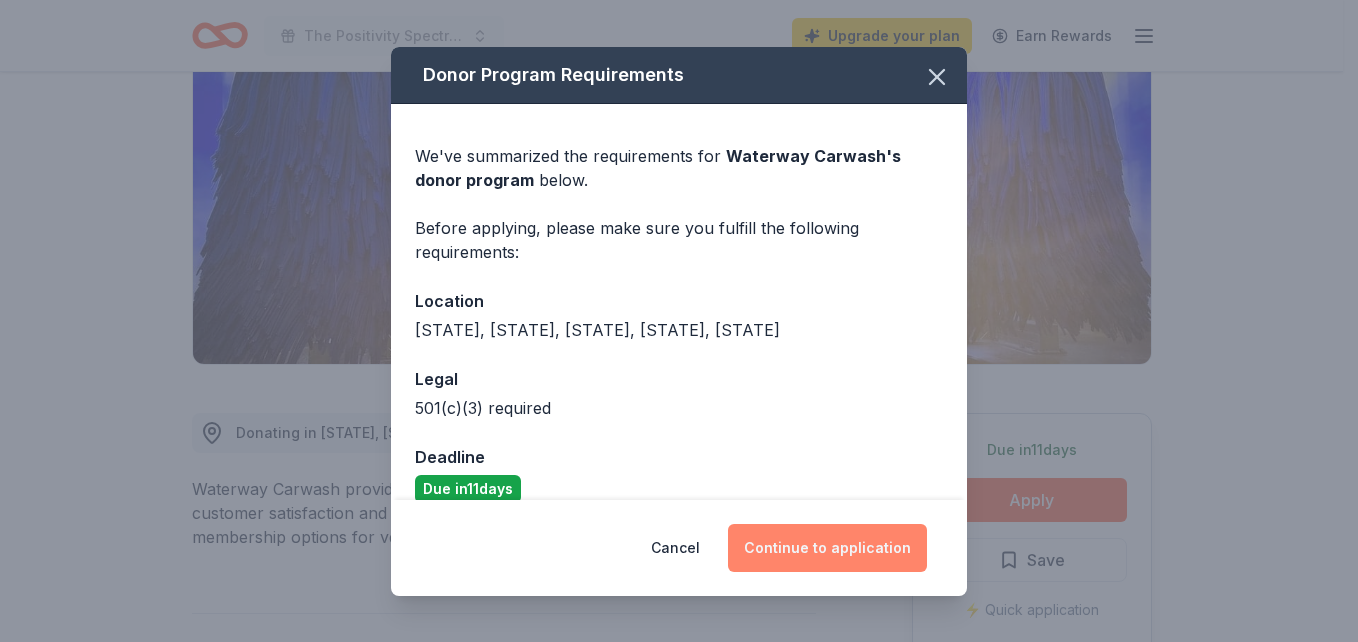 click on "Continue to application" at bounding box center (827, 548) 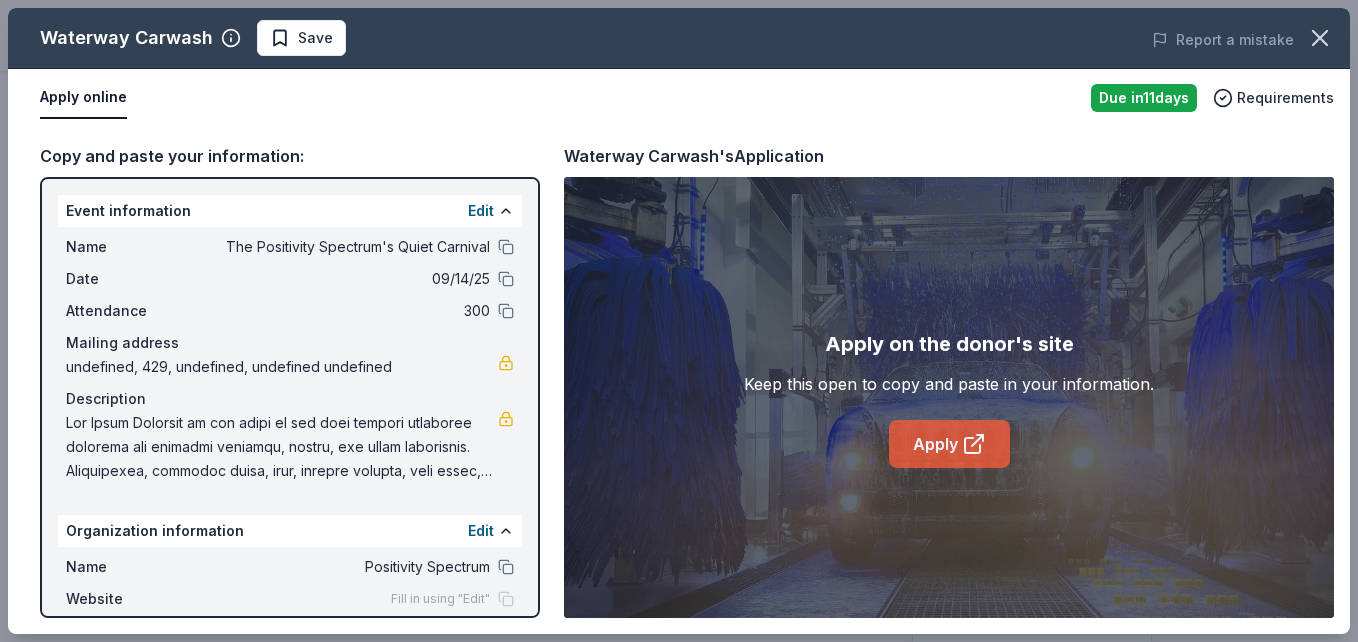 click on "Apply" at bounding box center [949, 444] 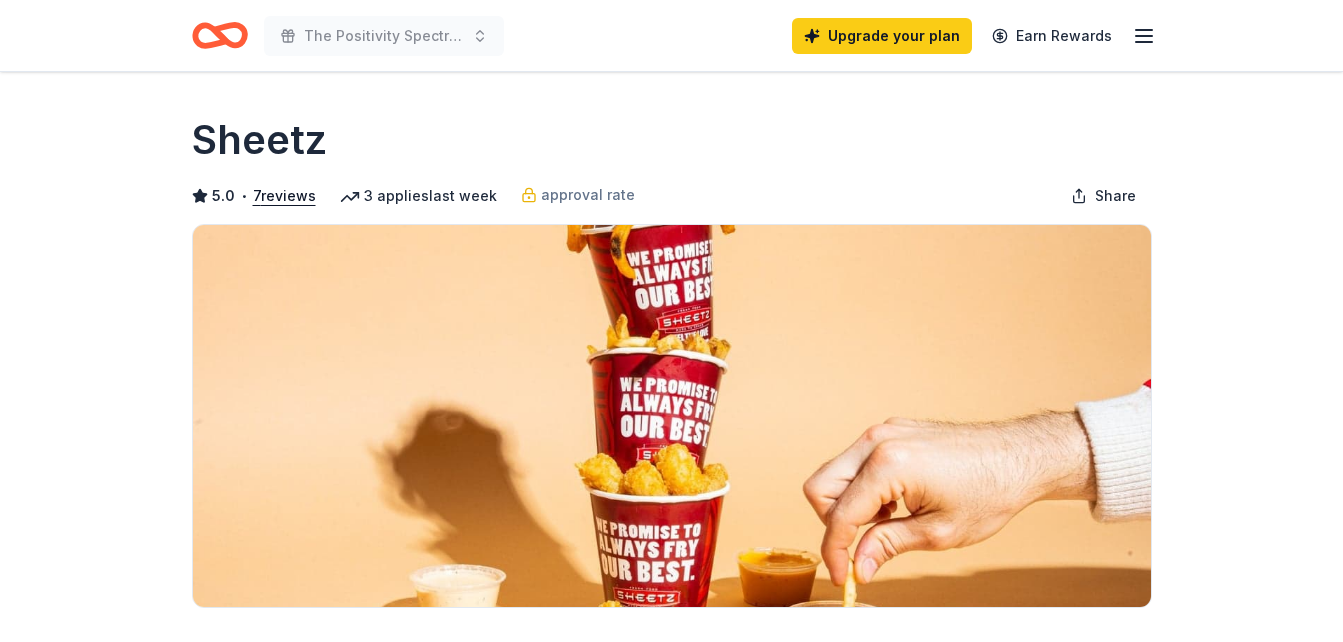 scroll, scrollTop: 285, scrollLeft: 0, axis: vertical 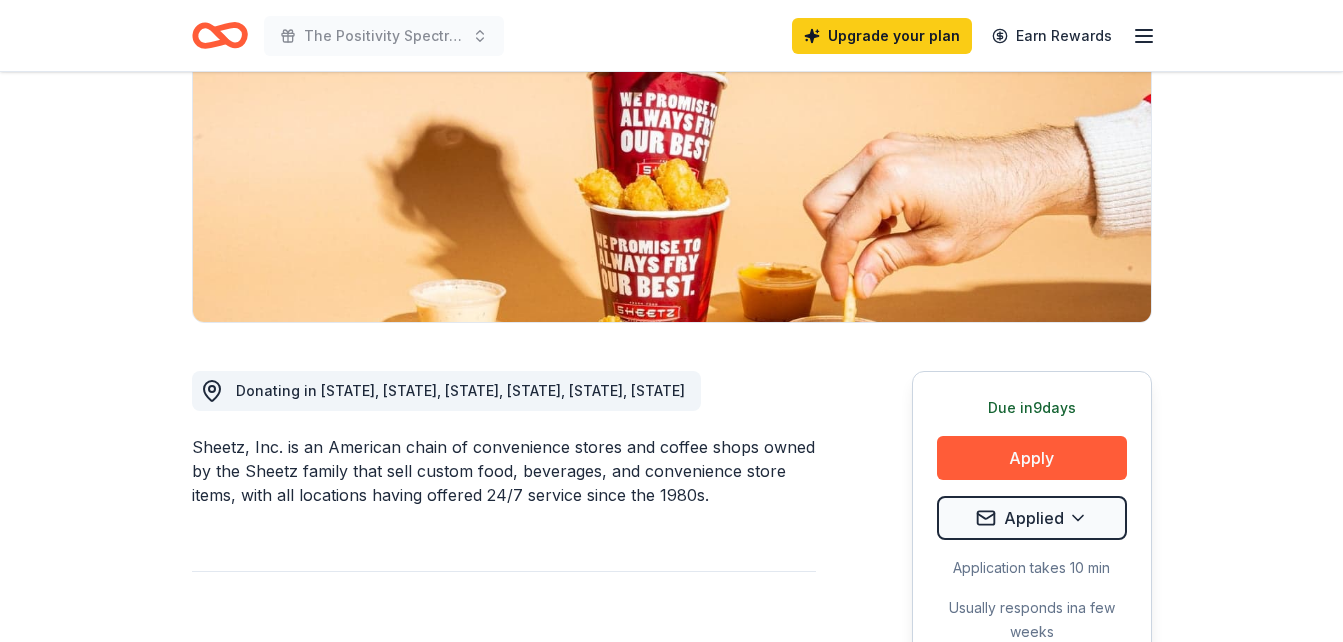 drag, startPoint x: 963, startPoint y: 439, endPoint x: 824, endPoint y: 439, distance: 139 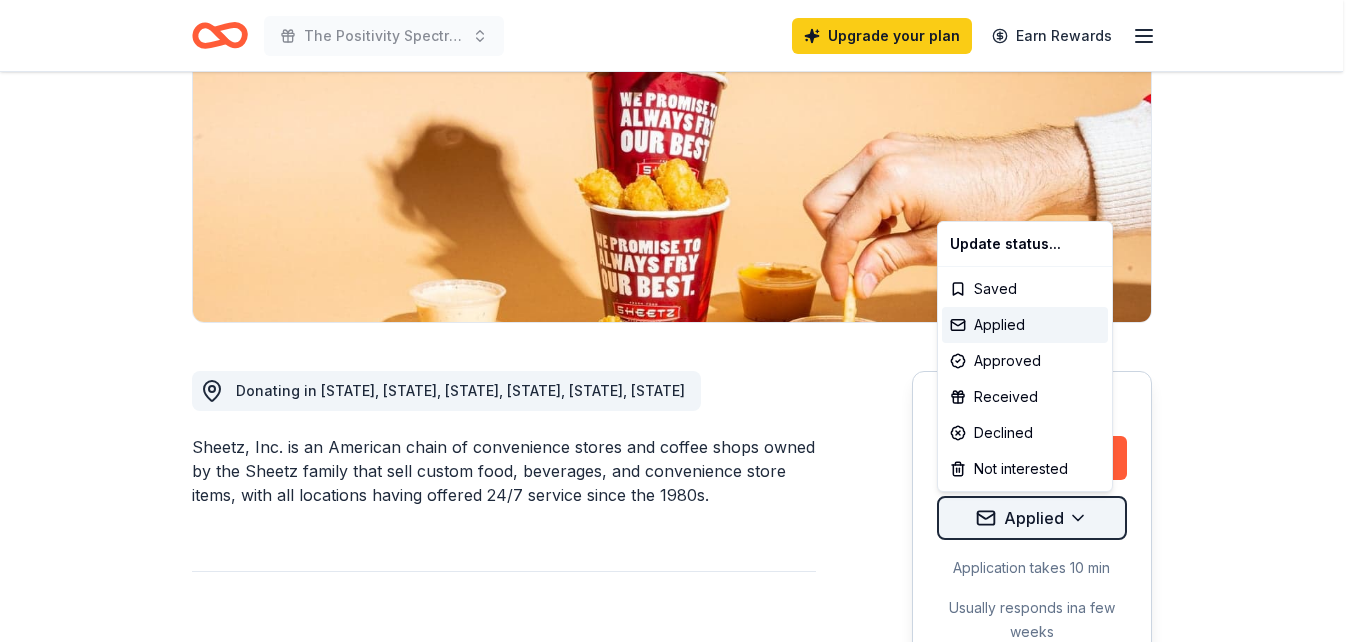 click on "The Positivity Spectrum's Quiet Carnival Upgrade your plan Earn Rewards Due in 9 days Share Sheetz 5.0 • 7 reviews 3 applies last week approval rate Share Donating in [STATE], [STATE], [STATE], [STATE], [STATE], [STATE] Sheetz, Inc. is an American chain of convenience stores and coffee shops owned by the Sheetz family that sell custom food, beverages, and convenience store items, with all locations having offered 24/7 service since the [DECADE]s. What they donate Food, gift card(s), volunteer hours, financial contributions Meals Auction & raffle Donation can be shipped to you Donation is small & easy to send to guests Who they donate to Preferred Supports community initiatives, sustainability efforts and youth-oriented organizations such as in sports, education, development, and arts Art & Culture Children Education Environment & Sustainability 501(c)(3) required Ineligible Individuals; Capital campaigns; Political parties or candidates Individuals Political approval rate 20 % approved 30 % declined 50 % no response Upgrade to Pro 9" at bounding box center (679, 36) 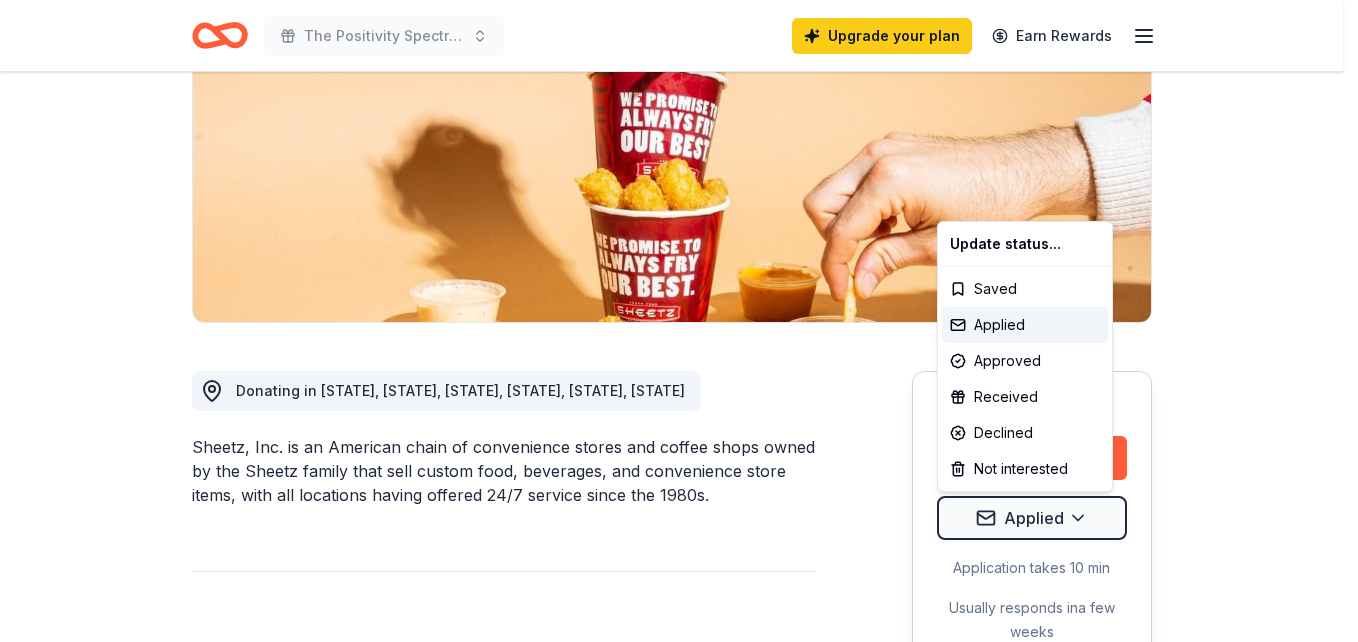 click on "The Positivity Spectrum's Quiet Carnival Upgrade your plan Earn Rewards Due in  9  days Share Sheetz 5.0 • 7  reviews 3   applies  last week approval rate Share Donating in MD, NC, OH, PA, VA, WV Sheetz, Inc. is an American chain of convenience stores and coffee shops owned by the Sheetz family that sell custom food, beverages, and convenience store items, with all locations having offered 24/7 service since the 1980s. What they donate Food, gift card(s), volunteer hours, financial contributions Meals Auction & raffle Donation can be shipped to you Donation is small & easy to send to guests Who they donate to  Preferred Supports community initiatives, sustainability efforts and youth-oriented organizations such as in sports, education, development, and arts Art & Culture Children Education Environment & Sustainability 501(c)(3) required  Ineligible Individuals; Capital campaigns; Political parties or candidates Individuals Political approval rate 20 % approved 30 % declined 50 % no response Upgrade to Pro 9" at bounding box center (679, 36) 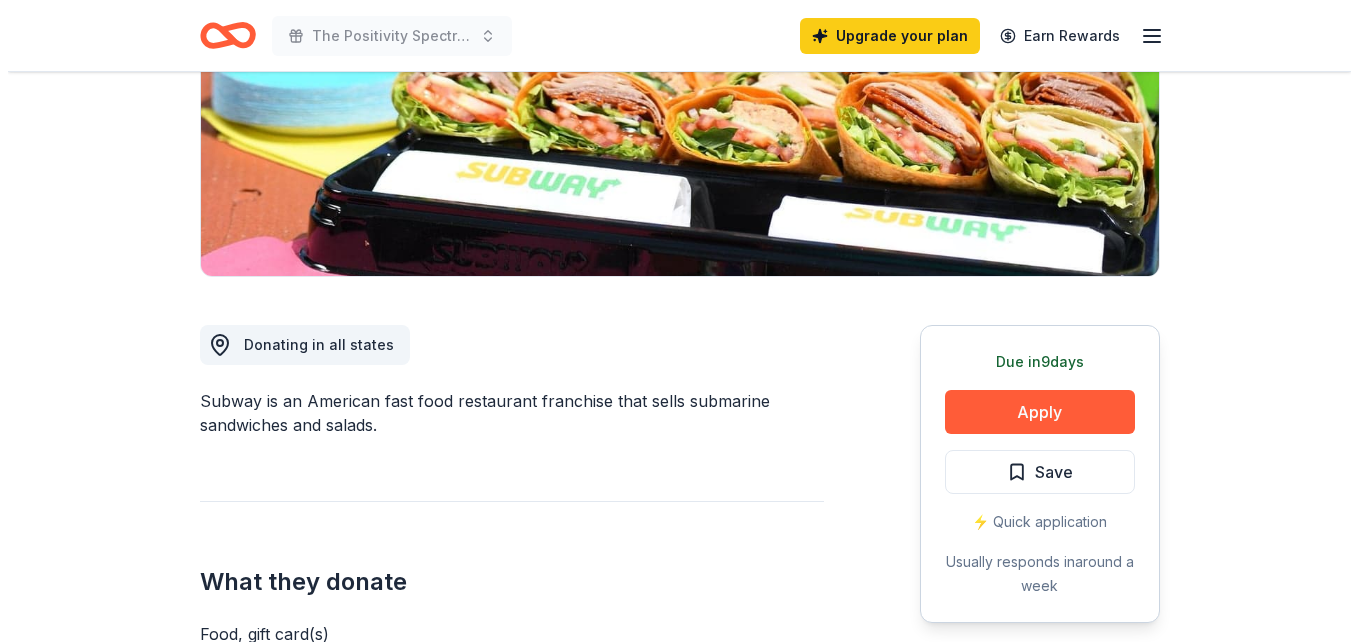 scroll, scrollTop: 332, scrollLeft: 0, axis: vertical 